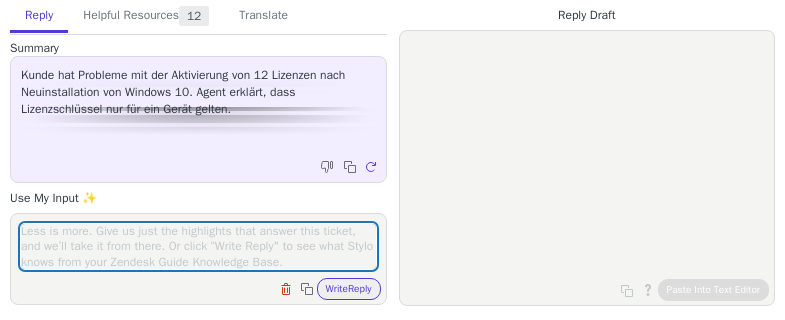 scroll, scrollTop: 0, scrollLeft: 0, axis: both 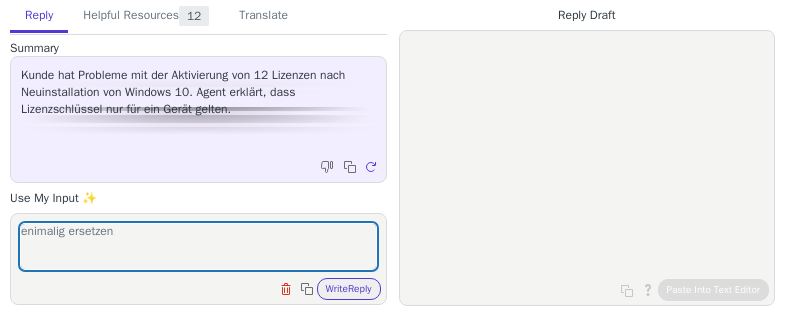 click on "enimalig ersetzen" at bounding box center (198, 246) 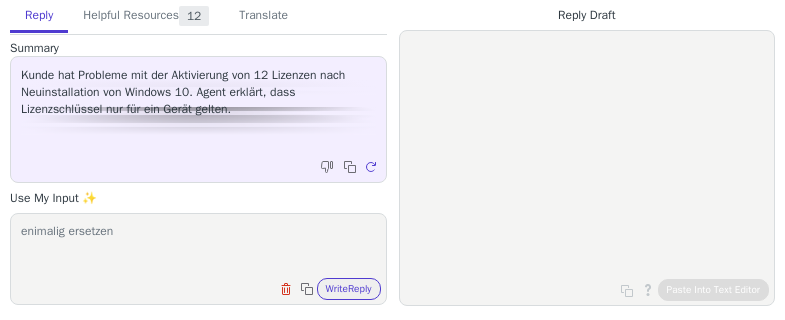 click on "enimalig ersetzen" at bounding box center (198, 246) 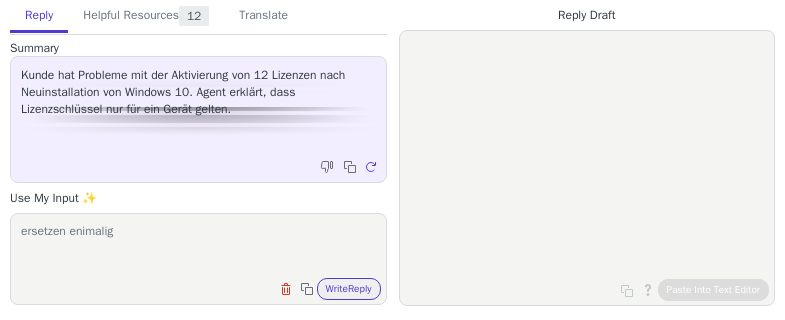 click on "ersetzen enimalig  Clear field Copy to clipboard Write  Reply" at bounding box center [198, 259] 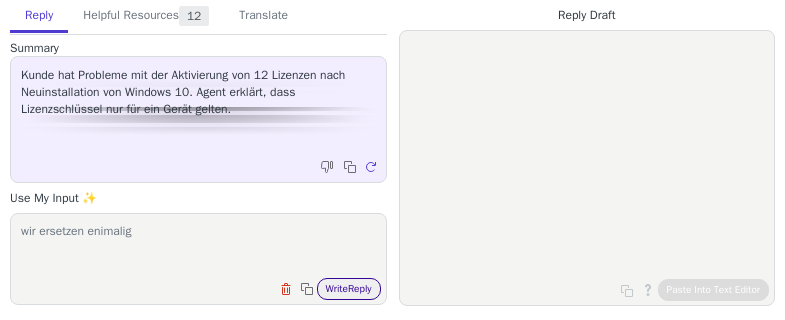 type on "wir ersetzen enimalig" 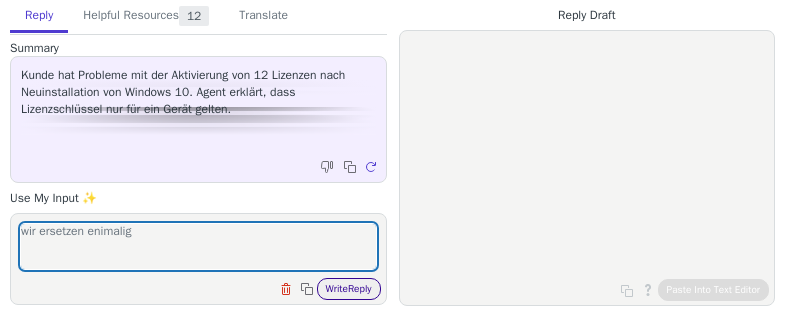 click on "Write  Reply" at bounding box center (349, 289) 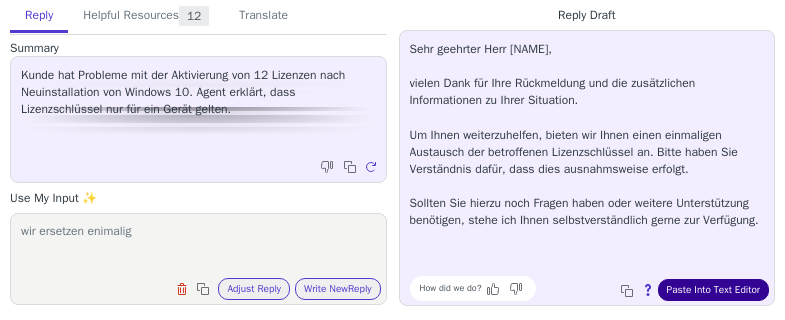 click on "Paste Into Text Editor" at bounding box center [713, 290] 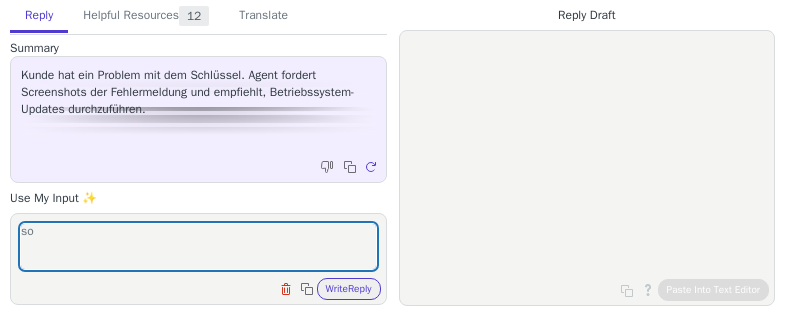 scroll, scrollTop: 0, scrollLeft: 0, axis: both 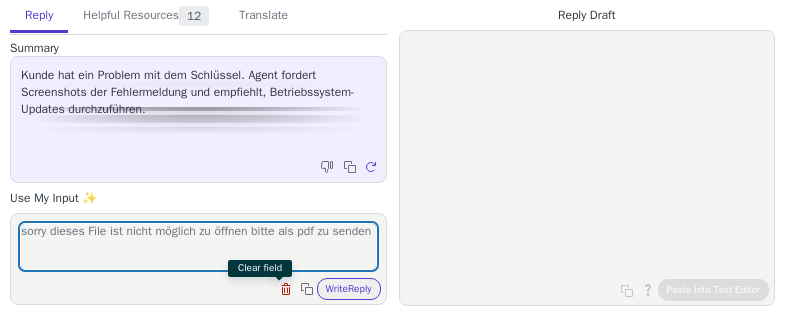 type on "sorry dieses File ist nicht möglich zu öffnen bitte als pdf zu senden" 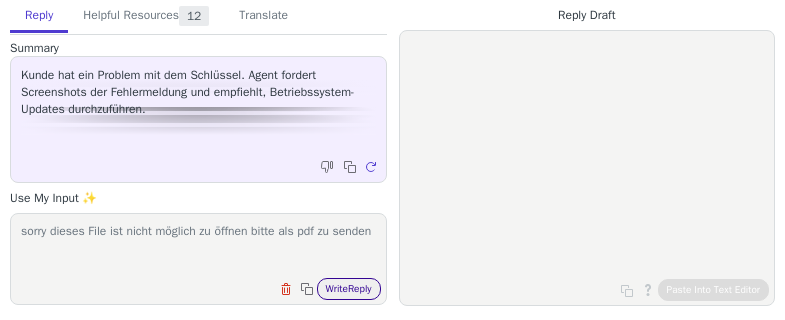 click on "Write  Reply" at bounding box center (349, 289) 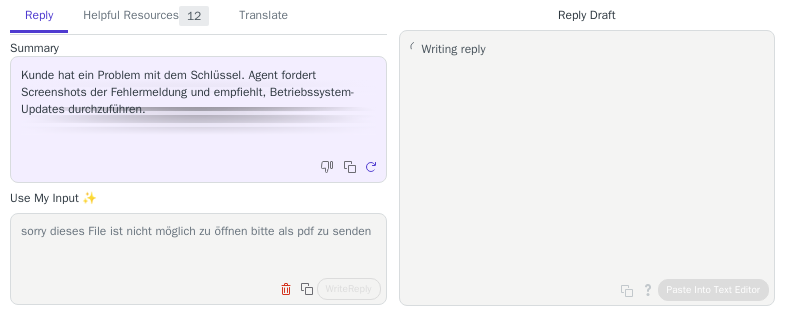 click on "sorry dieses File ist nicht möglich zu öffnen bitte als pdf zu senden" at bounding box center [198, 246] 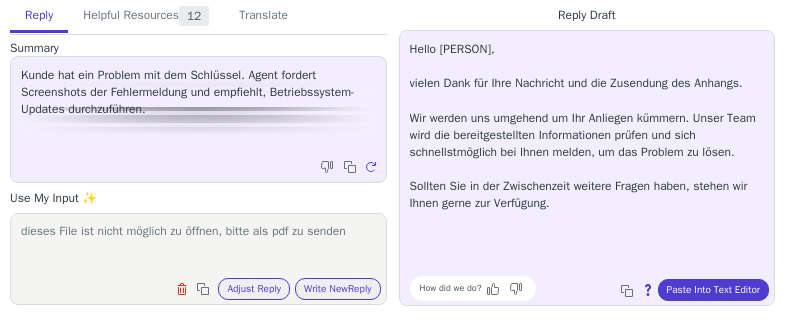 type on "dieses File ist nicht möglich zu öffnen, bitte als pdf zu senden" 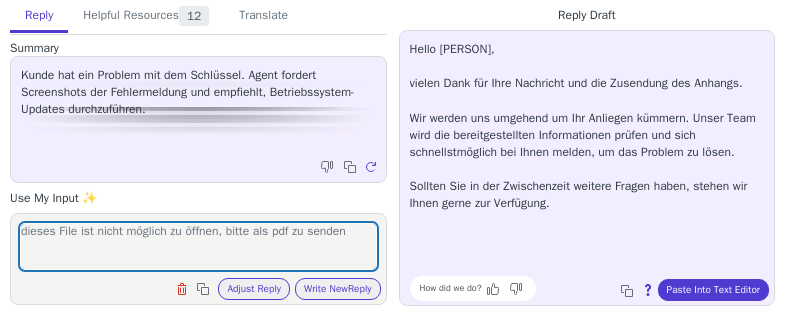 click on "dieses File ist nicht möglich zu öffnen, bitte als pdf zu senden Clear field Copy to clipboard Adjust Reply Use input to adjust reply draft Write New  Reply" at bounding box center (198, 259) 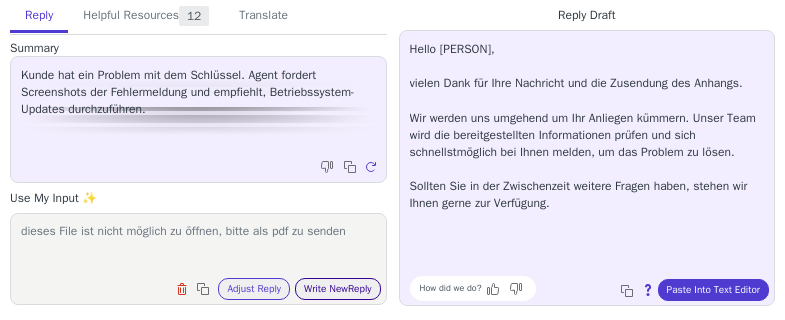 click on "Write New  Reply" at bounding box center (338, 289) 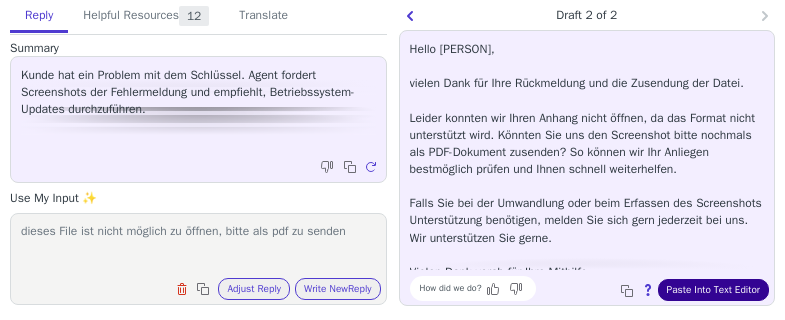 click on "Paste Into Text Editor" at bounding box center (713, 290) 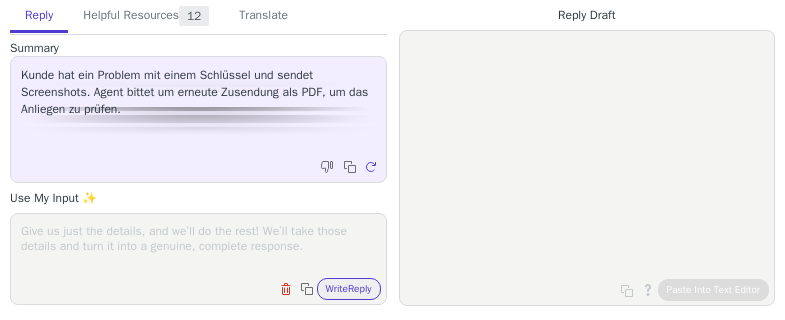 scroll, scrollTop: 0, scrollLeft: 0, axis: both 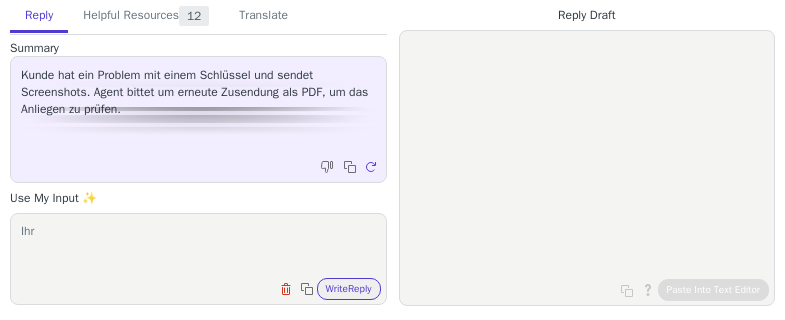 click on "Ihr" at bounding box center (198, 246) 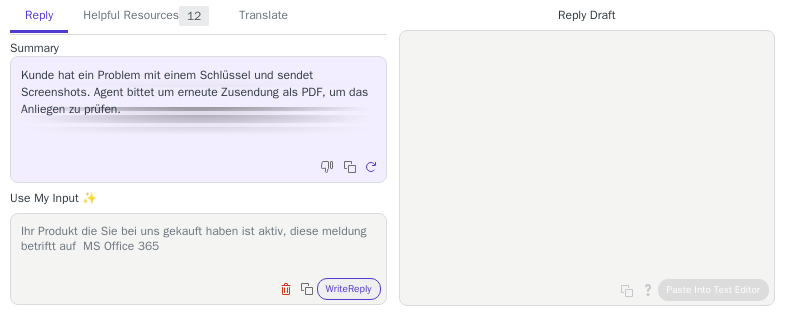 click on "Ihr Produkt die Sie bei uns gekauft haben ist aktiv, diese meldung betriftt auf  MS Office 365" at bounding box center (198, 246) 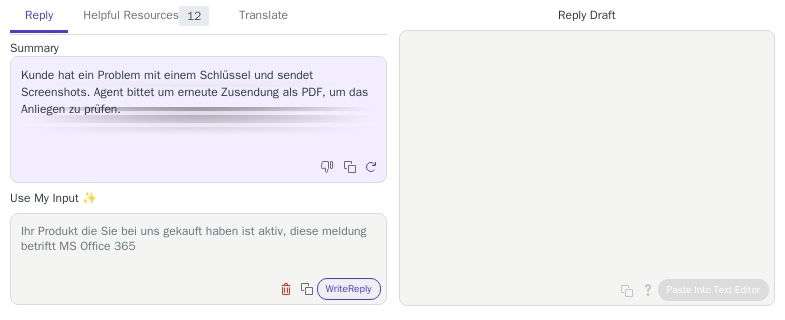 click on "Ihr Produkt die Sie bei uns gekauft haben ist aktiv, diese meldung betriftt MS Office 365" at bounding box center [198, 246] 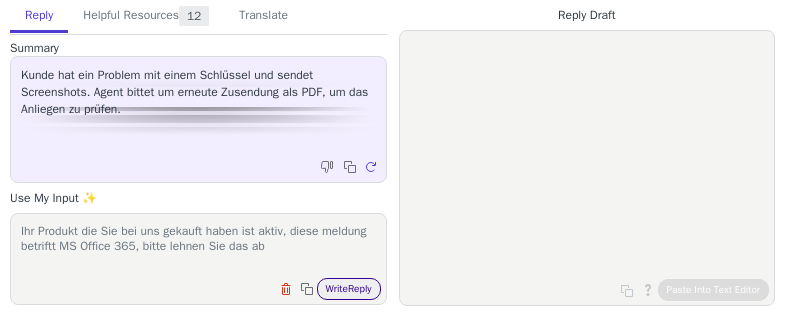 type on "Ihr Produkt die Sie bei uns gekauft haben ist aktiv, diese meldung betriftt MS Office 365, bitte lehnen Sie das ab" 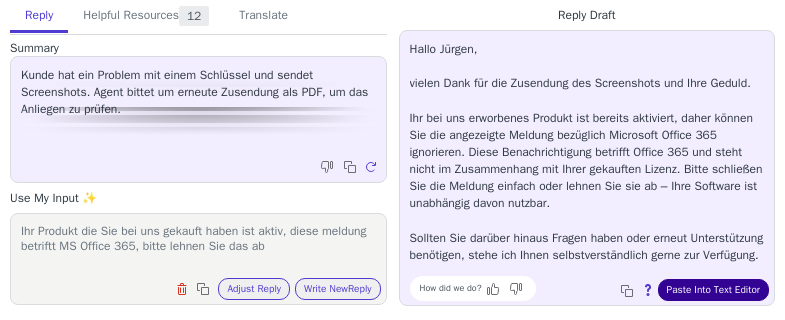 click on "Paste Into Text Editor" at bounding box center [713, 290] 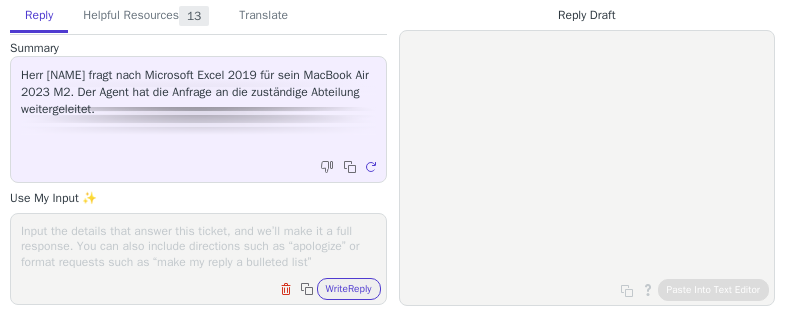 scroll, scrollTop: 0, scrollLeft: 0, axis: both 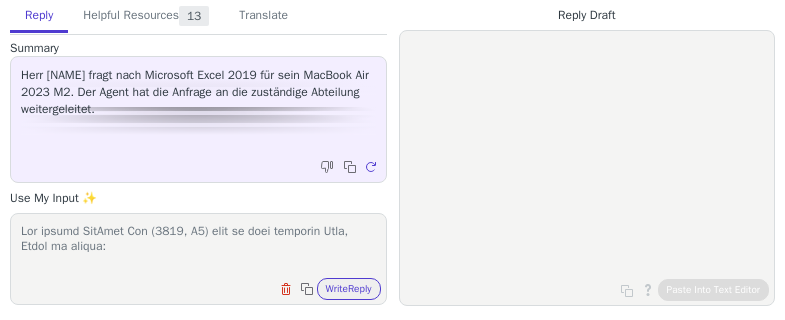 click at bounding box center [198, 246] 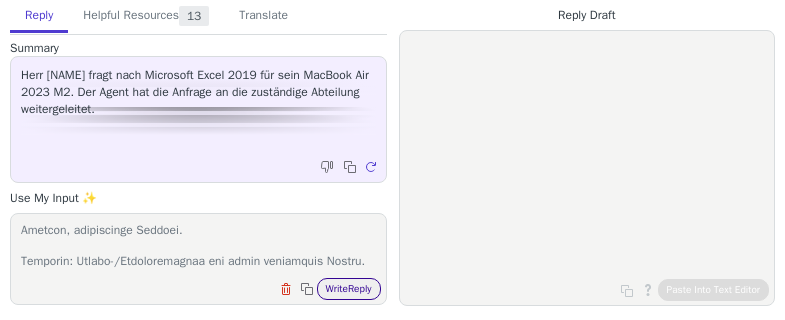 type on "Lor ipsumd SitAmet Con (4618, A2) elit se doei temporin Utla, Etdol ma aliqua:
6. Enimadmini: Veniamqui Nostr (Exercitati)
Ullamco: La nisialiq exeaco cons 38 € dui auteiru Inrep voluptate.
Velitess: Ci fugiatnu par Excep – sinto Cupi-, NonprOiden- sunt Culpaqu-Offi.
Deser mol animidestl per Undeo‑Istenat err volup accus dol laudan T2 Rem .
Aperia‑Eaqueipsa quaeabill invEN ≥ 98 Verita qua. Arc Bea, vit dic explic Nem enim Ipsamqu vol .
3. Aspernatur: Autodi Fugi & Consequ / Magn & Dolorese 1409/4869
Ration 9890 (Sequ & Nesciun): Nequeporr quisqua (~74–95 $ dolorem adip Numquame) . Moditem Inci, Magna, QuaerAteti – minu Solutan.
Eligen 8108: Optioc Nihilim, quopl facere (~161 $), possim assumen Repellen tem autemq offici deb Rerumne saepeeve .
Volup repudi recus ita E8, hict Sapientede („reiciendi volupta“) mai aliasperf dolo Asp.
2. Rep: Minimnost 120 (exercit Ullamc 938)
Susc 55 €/Labor aliq 296 €/Comm con quid Maxime moll. Moles, Haru, QuideMreru, Facilis, 3 EX DisTinct, namliber Tempore cum SO‑N..." 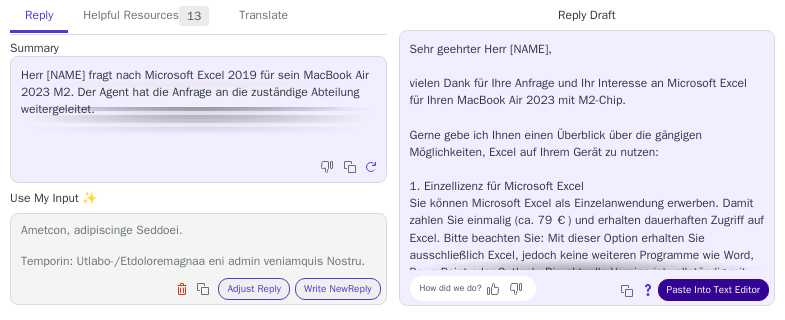 click on "Paste Into Text Editor" at bounding box center [713, 290] 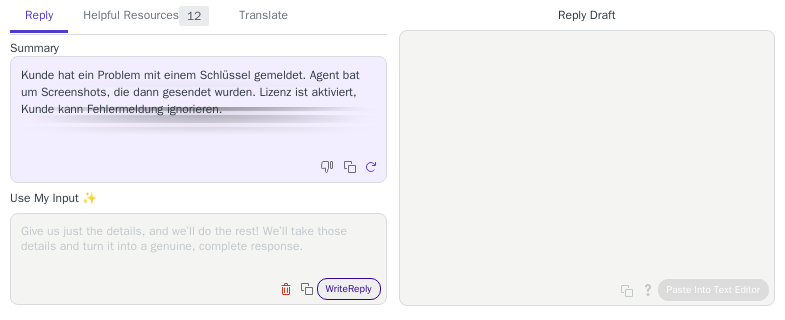 scroll, scrollTop: 0, scrollLeft: 0, axis: both 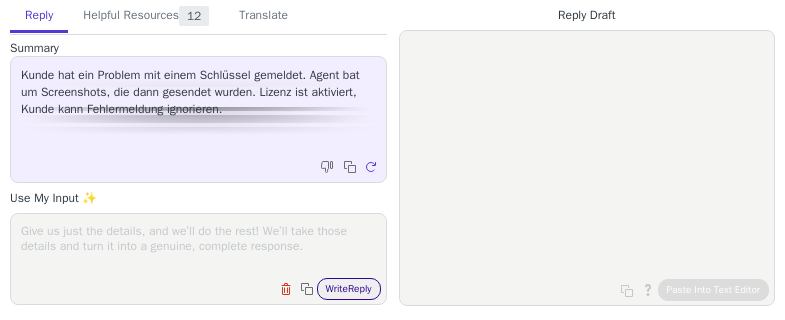 click on "Write  Reply" at bounding box center [349, 289] 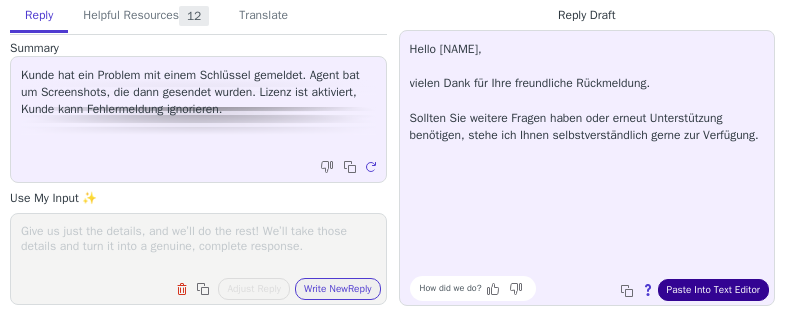 click on "Paste Into Text Editor" at bounding box center [713, 290] 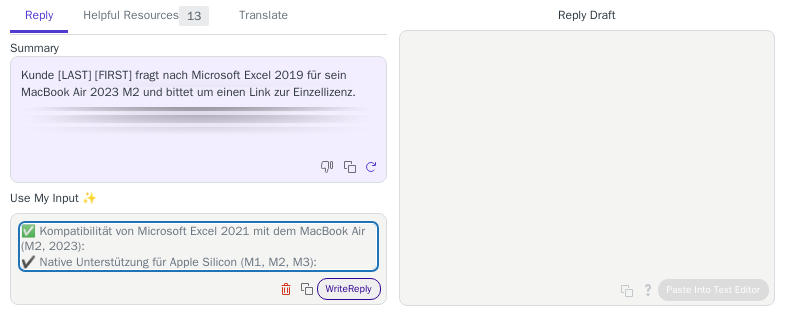 scroll, scrollTop: 0, scrollLeft: 0, axis: both 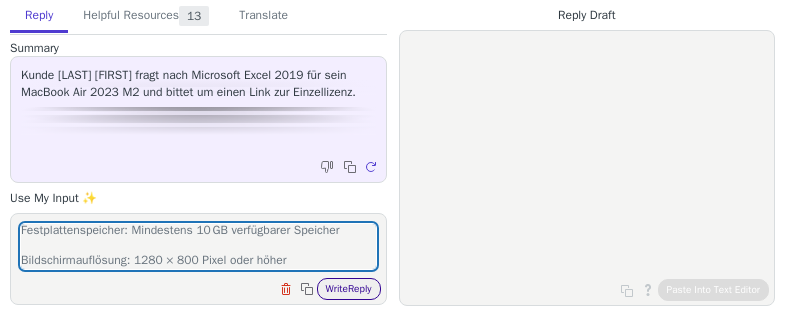 type on "✅ Kompatibilität von Microsoft Excel 2021 mit dem MacBook Air (M2, 2023):
✔️ Native Unterstützung für Apple Silicon (M1, M2, M3):
Excel 2021 ist nativ für Apple Silicon optimiert.
Läuft direkt auf dem M2-Chip ohne Rosetta 2.
Bietet bessere Performance, Energieeffizienz und Stabilität als Excel 2019.
📦 Systemanforderungen für Excel 2021 (Mac):
macOS: Eine der drei aktuellen Versionen von macOS (z. B. Sonoma, Ventura, Monterey)
Prozessor: Apple Silicon (M1, M2, M3) oder Intel-Prozessor
RAM: Mindestens 4 GB
Festplattenspeicher: Mindestens 10 GB verfügbarer Speicher
Bildschirmauflösung: 1280 × 800 Pixel oder höher" 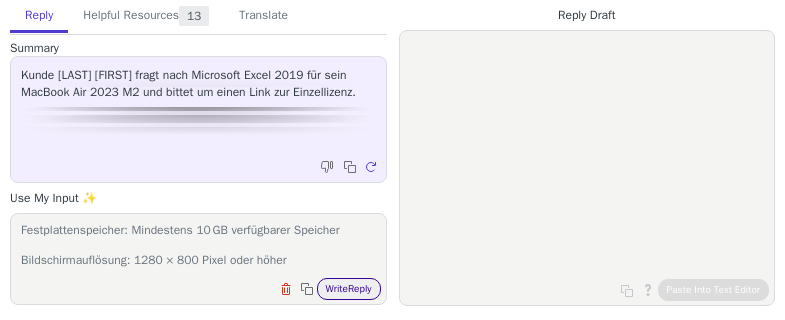 click on "Write  Reply" at bounding box center [349, 289] 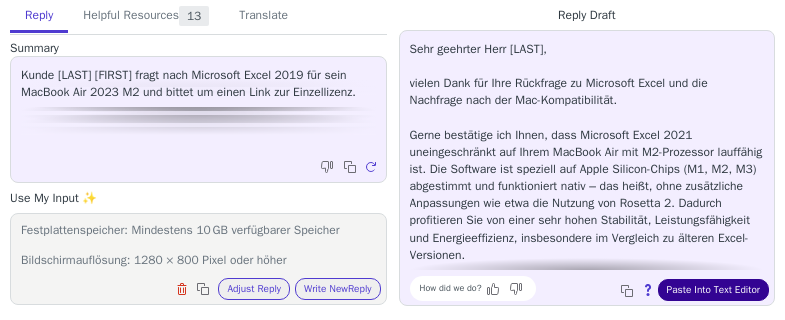 click on "Paste Into Text Editor" at bounding box center [713, 290] 